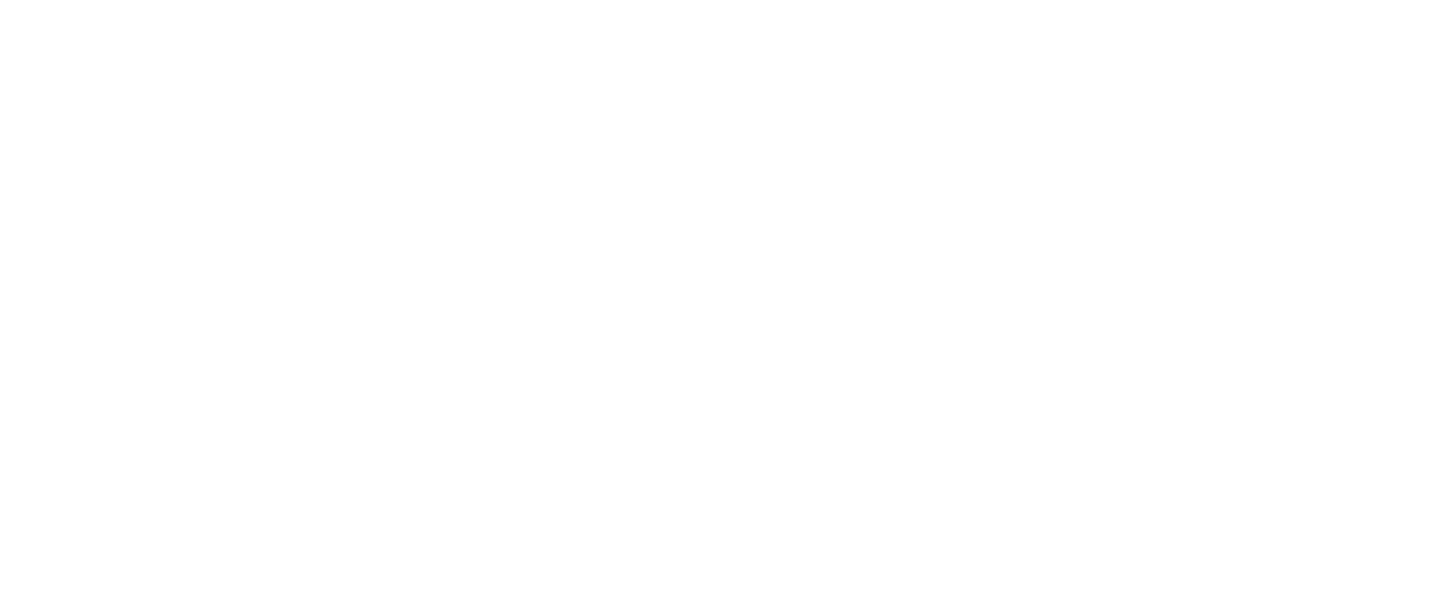 scroll, scrollTop: 0, scrollLeft: 0, axis: both 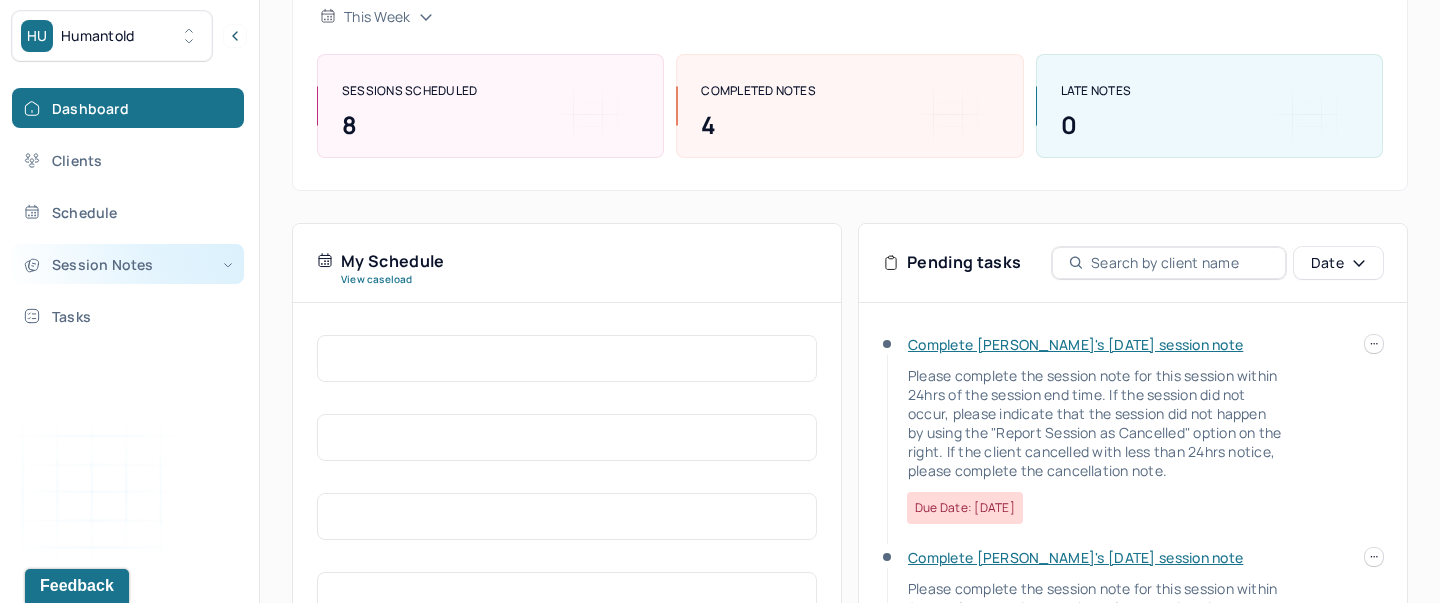 click on "Session Notes" at bounding box center (128, 264) 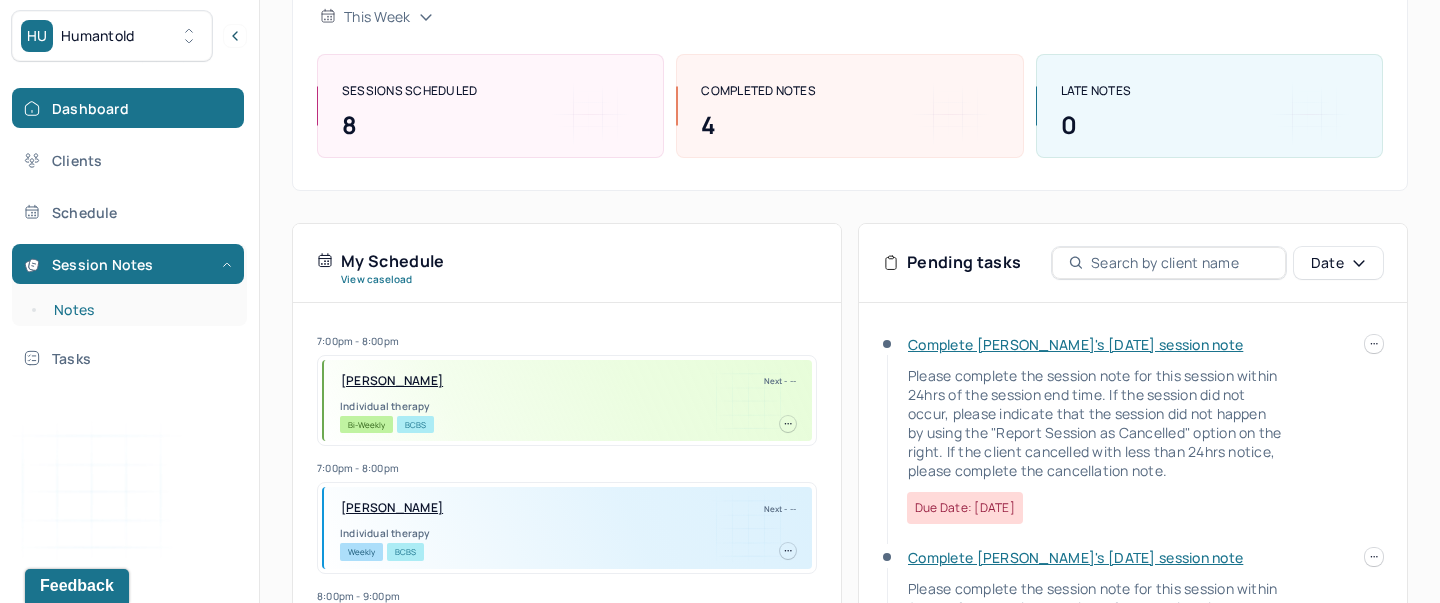 click on "Notes" at bounding box center (139, 310) 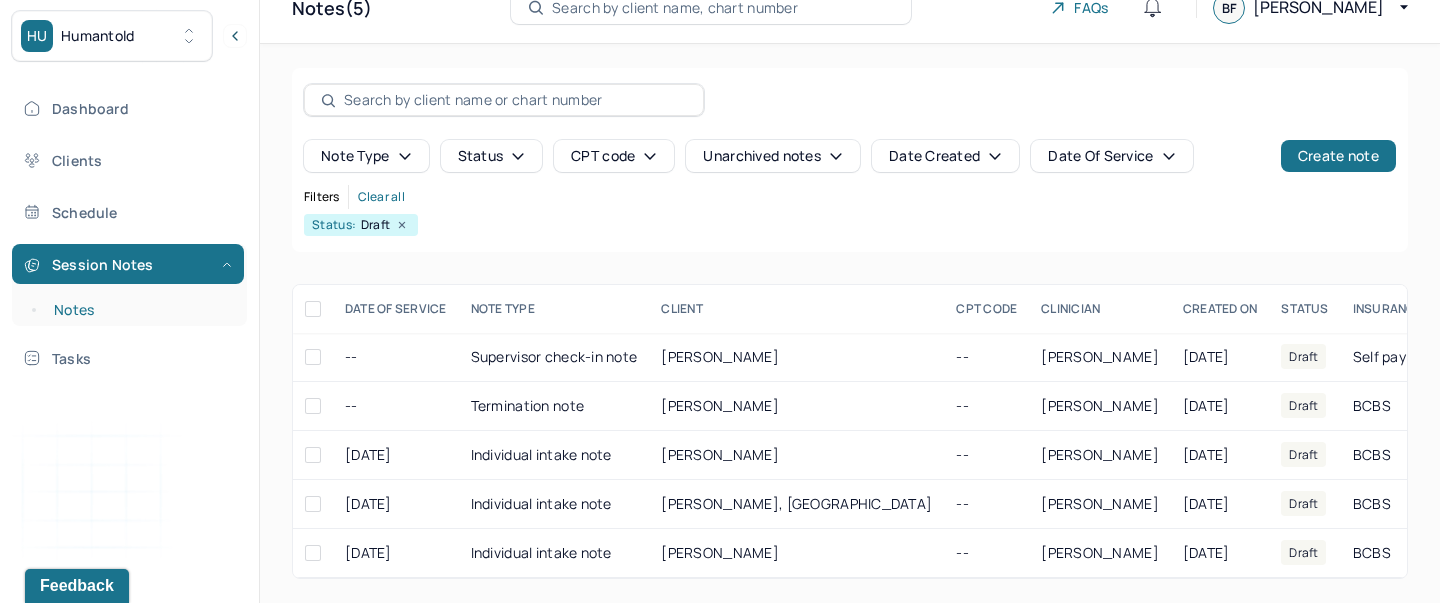 scroll, scrollTop: 29, scrollLeft: 0, axis: vertical 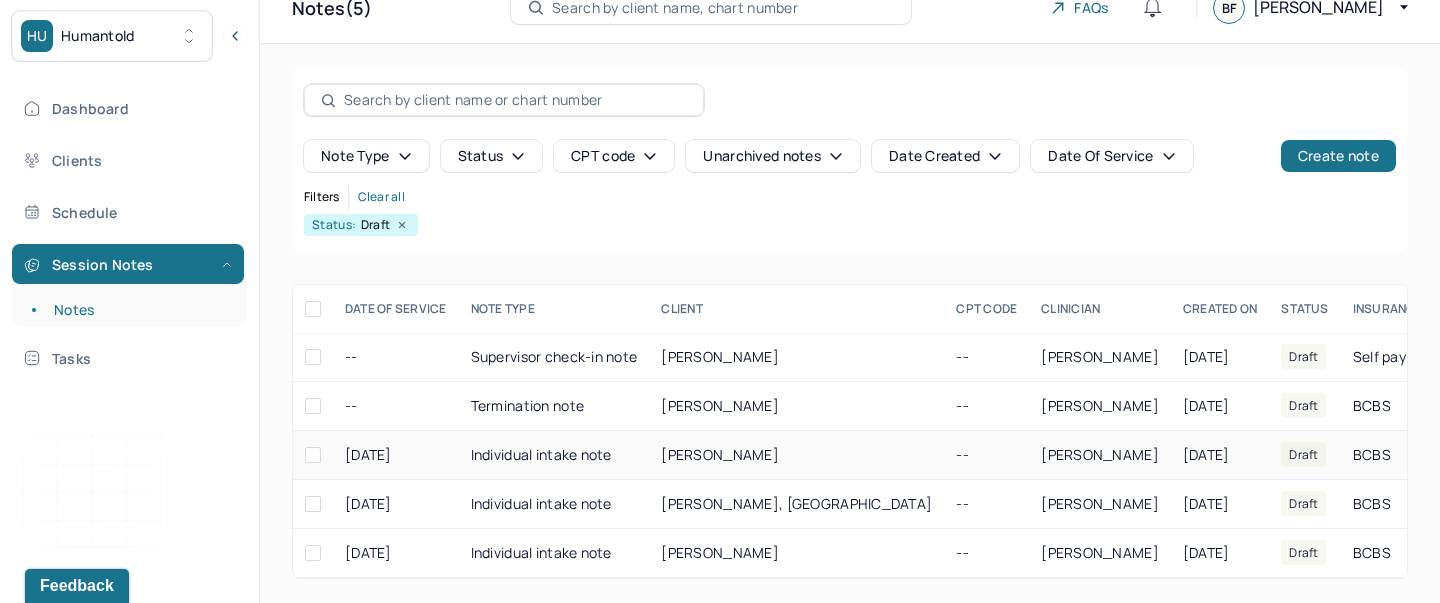 click on "BCBS" at bounding box center (1372, 454) 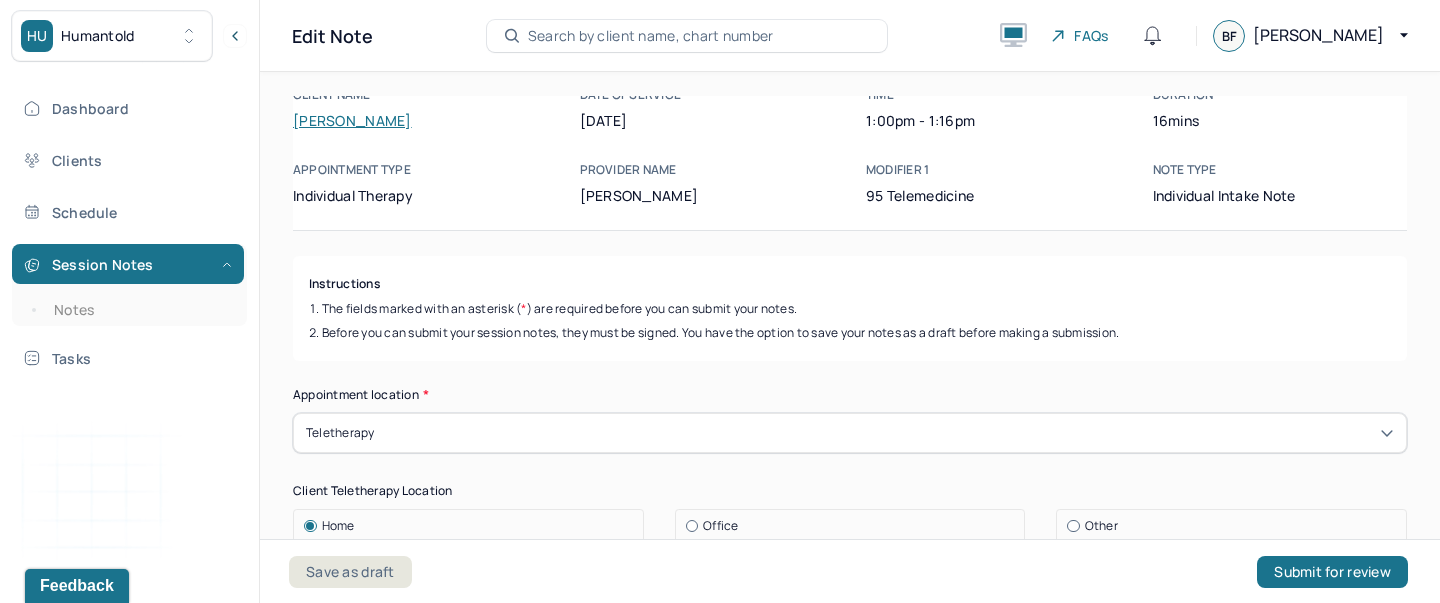 scroll, scrollTop: 0, scrollLeft: 0, axis: both 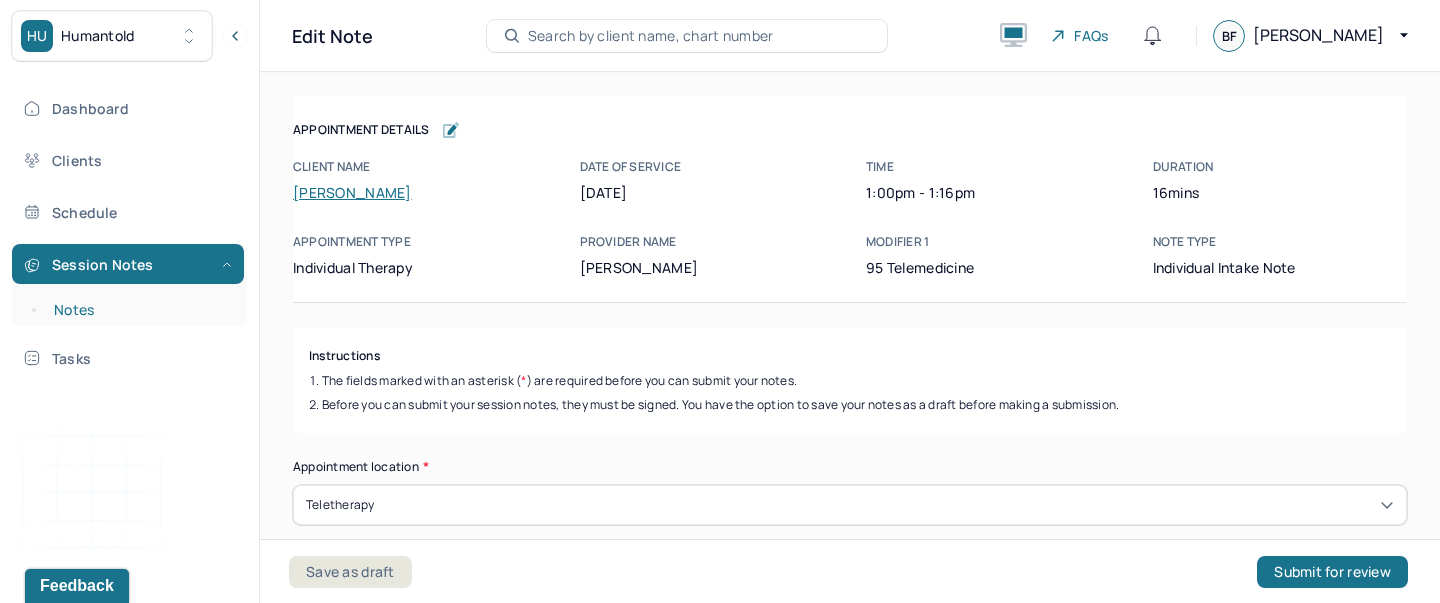 click on "Notes" at bounding box center (139, 310) 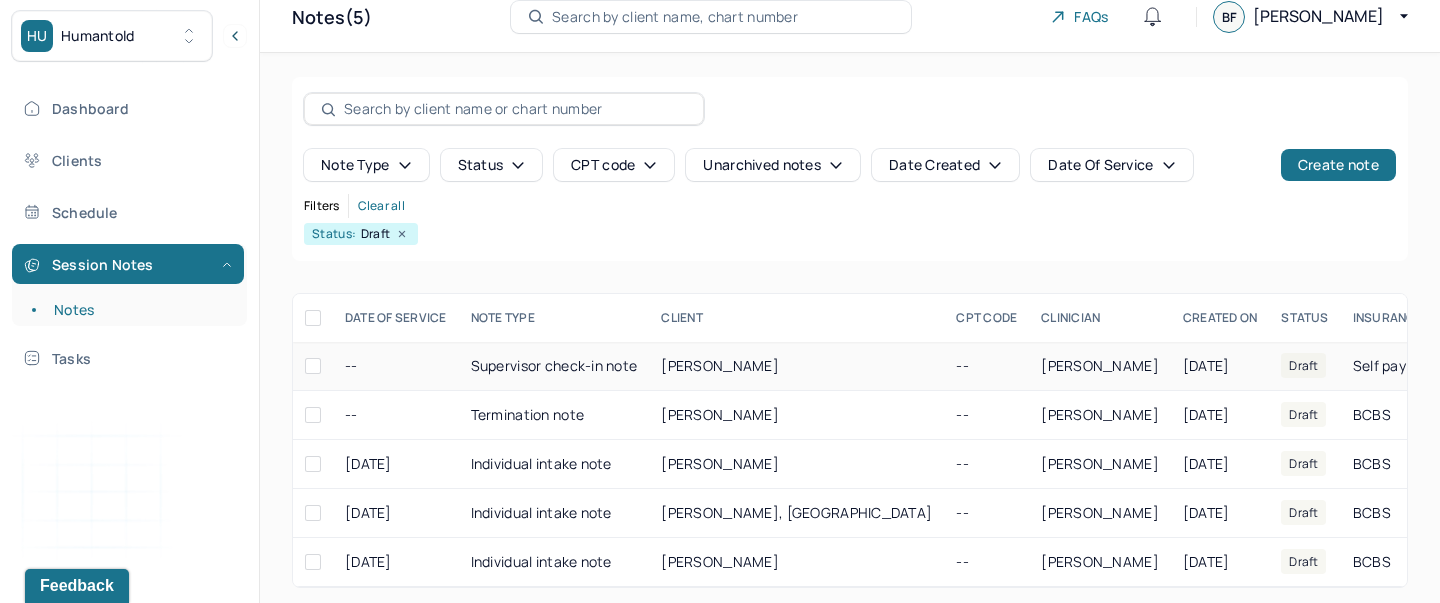 scroll, scrollTop: 27, scrollLeft: 0, axis: vertical 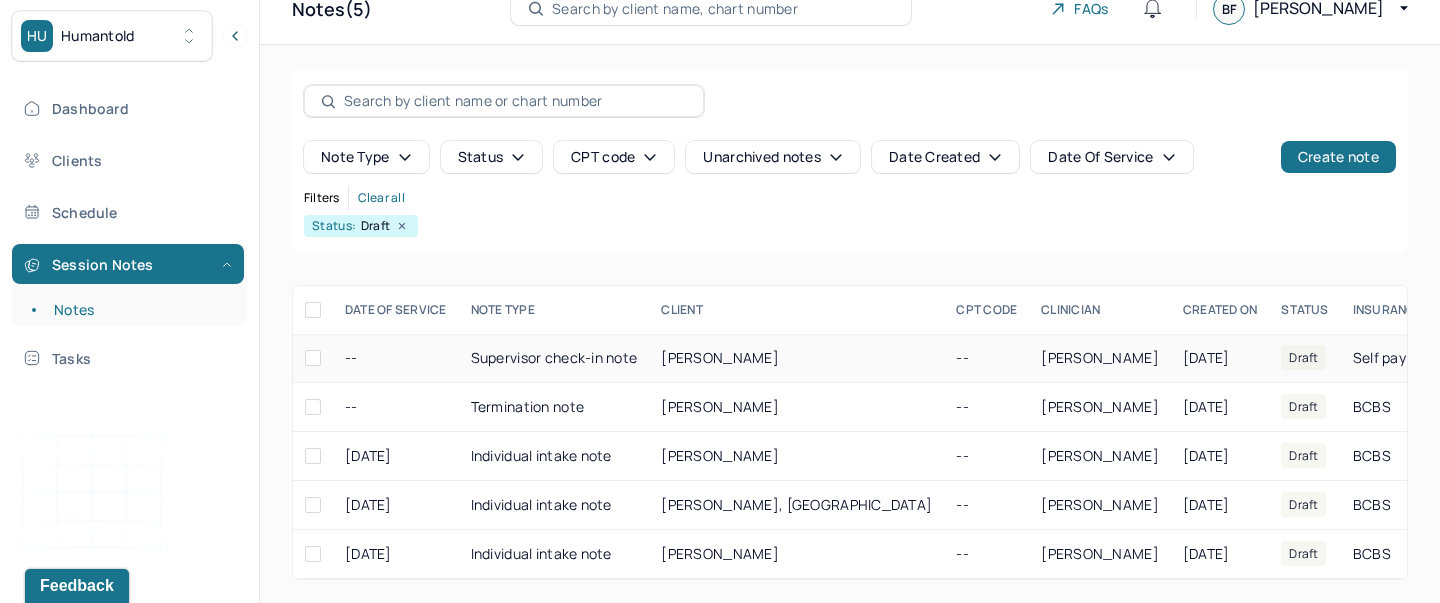 click at bounding box center (313, 358) 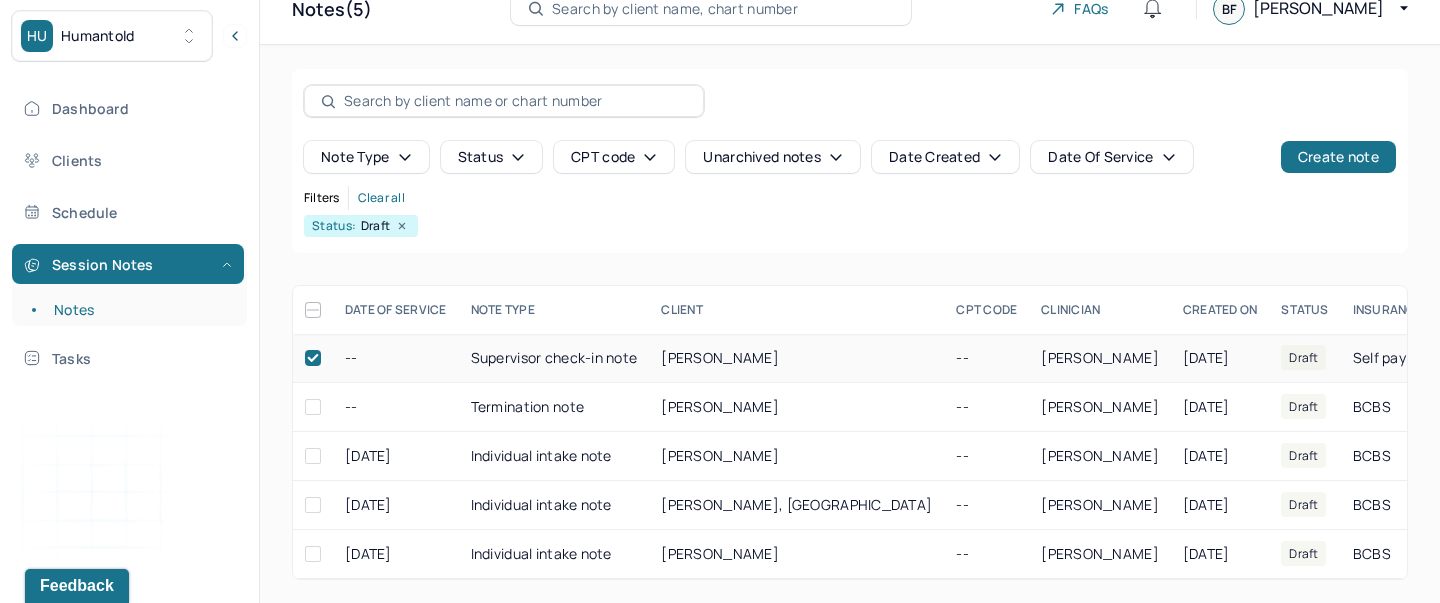 checkbox on "true" 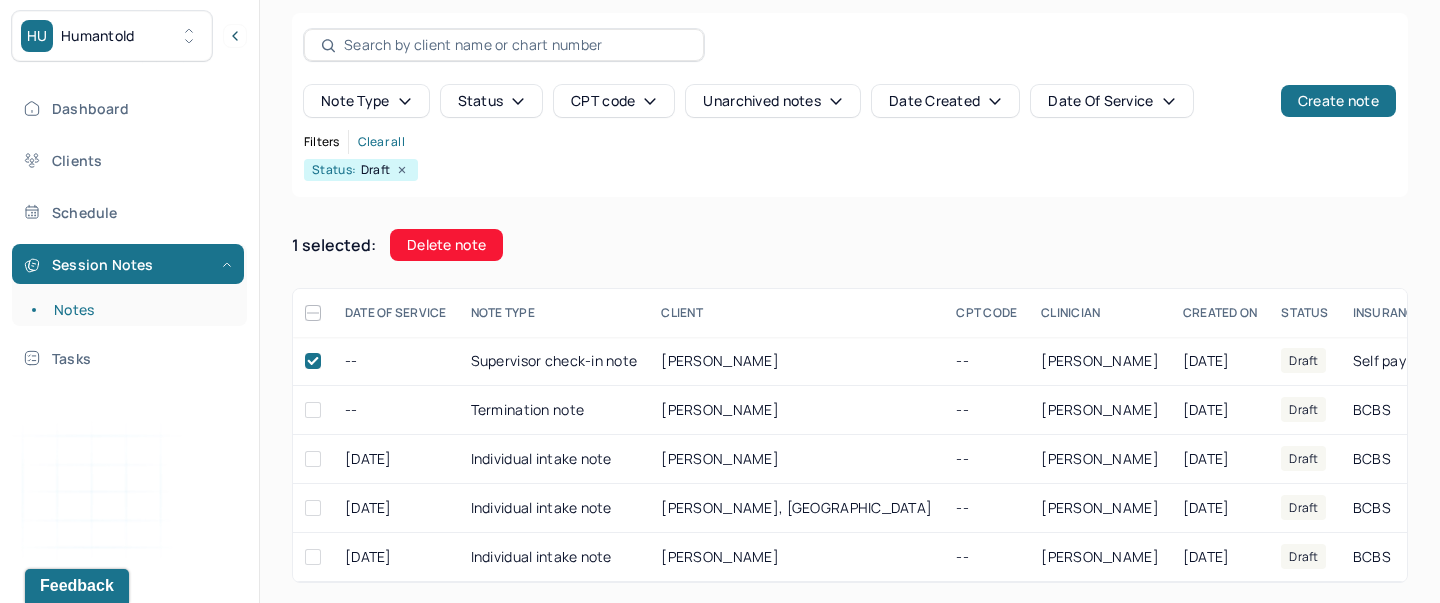 scroll, scrollTop: 88, scrollLeft: 0, axis: vertical 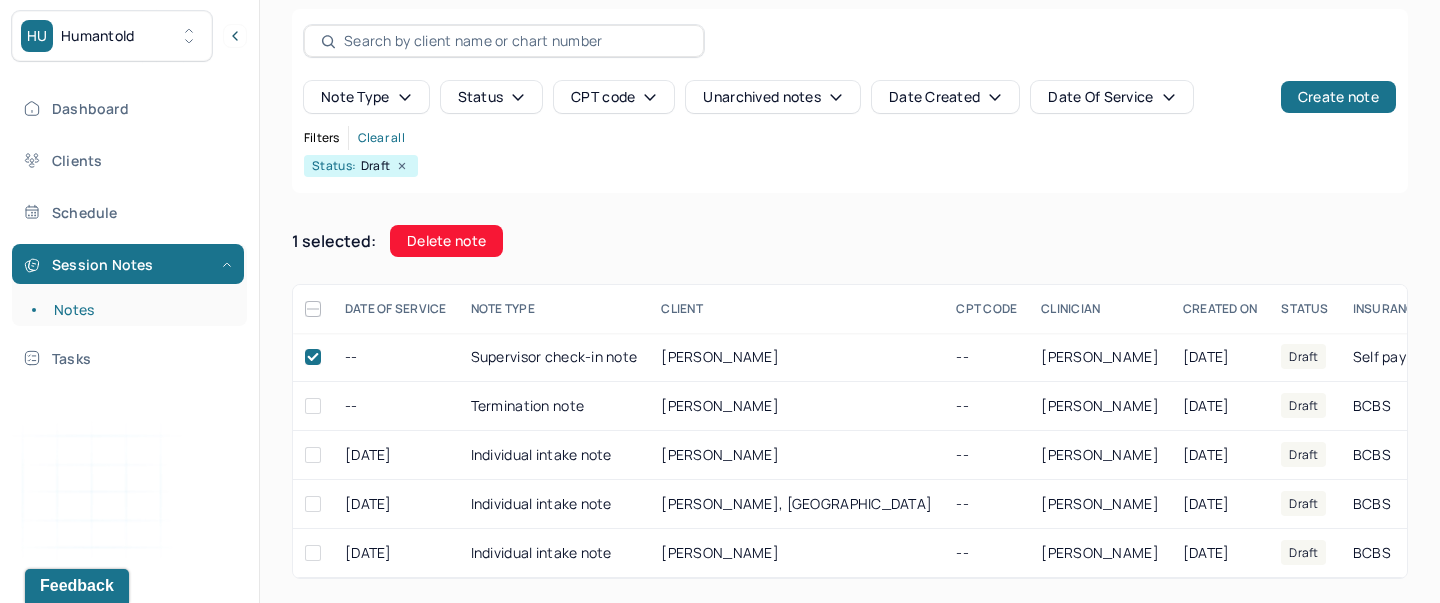 click on "Delete note" at bounding box center (446, 241) 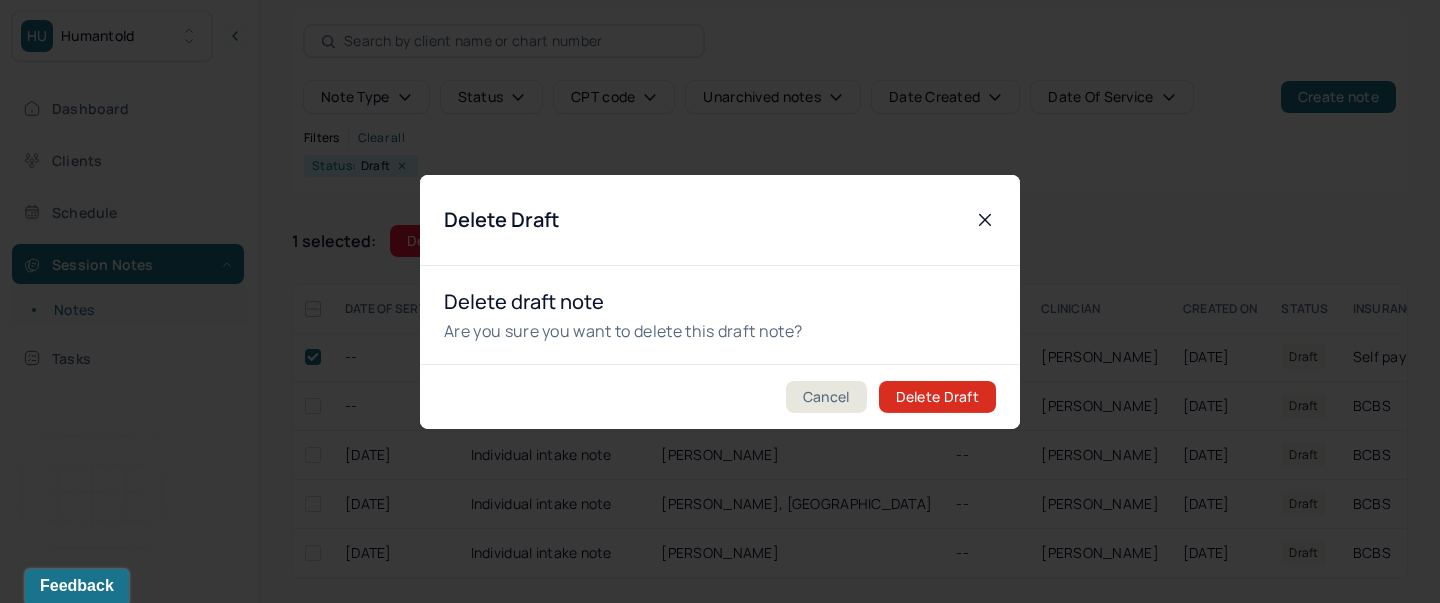 click on "Delete Draft" at bounding box center [937, 397] 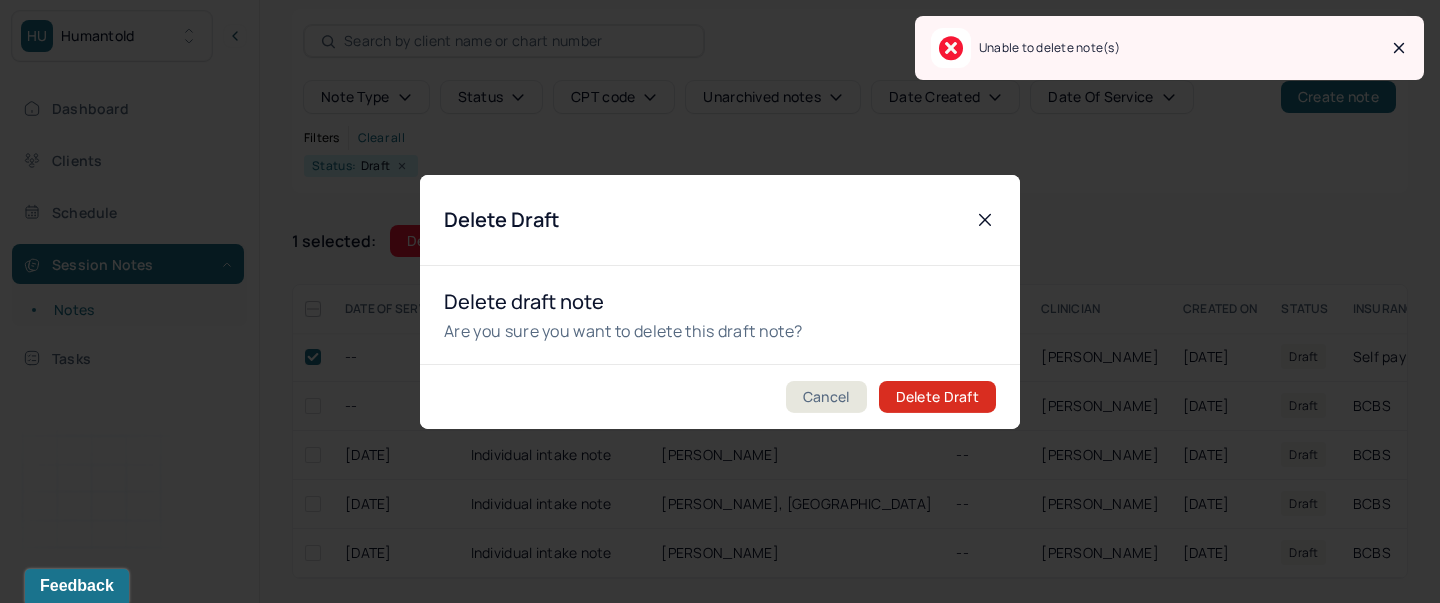 click at bounding box center [1399, 48] 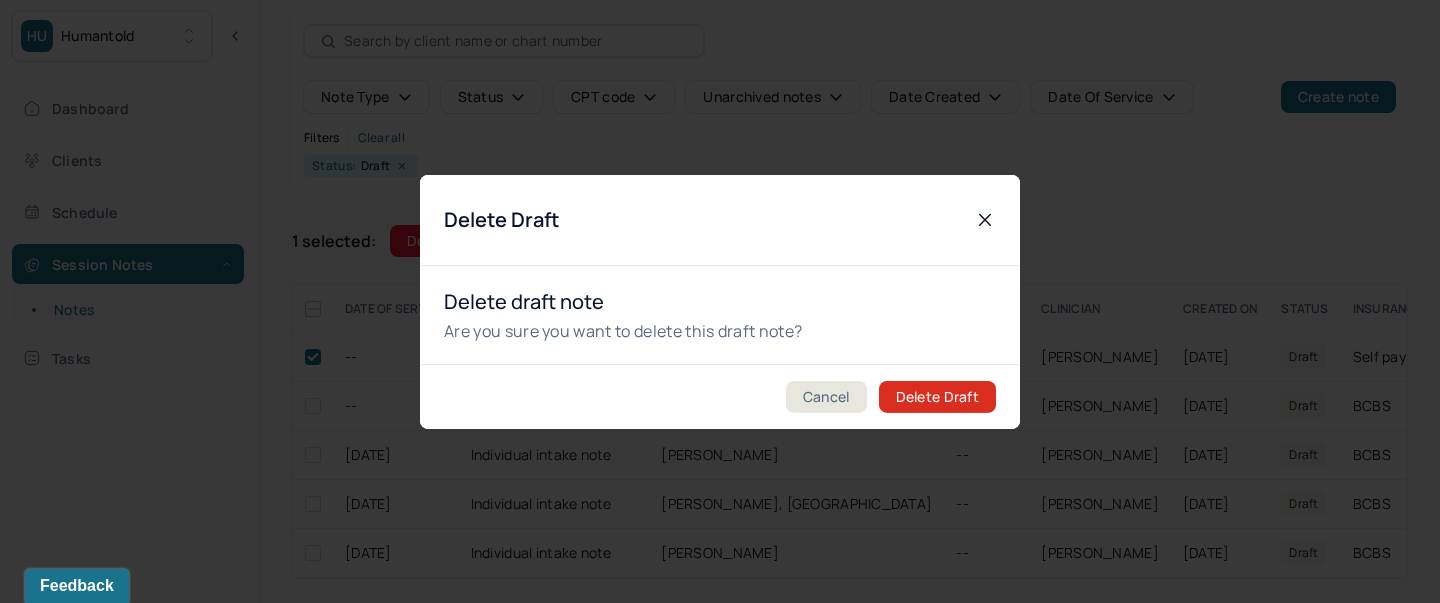 click 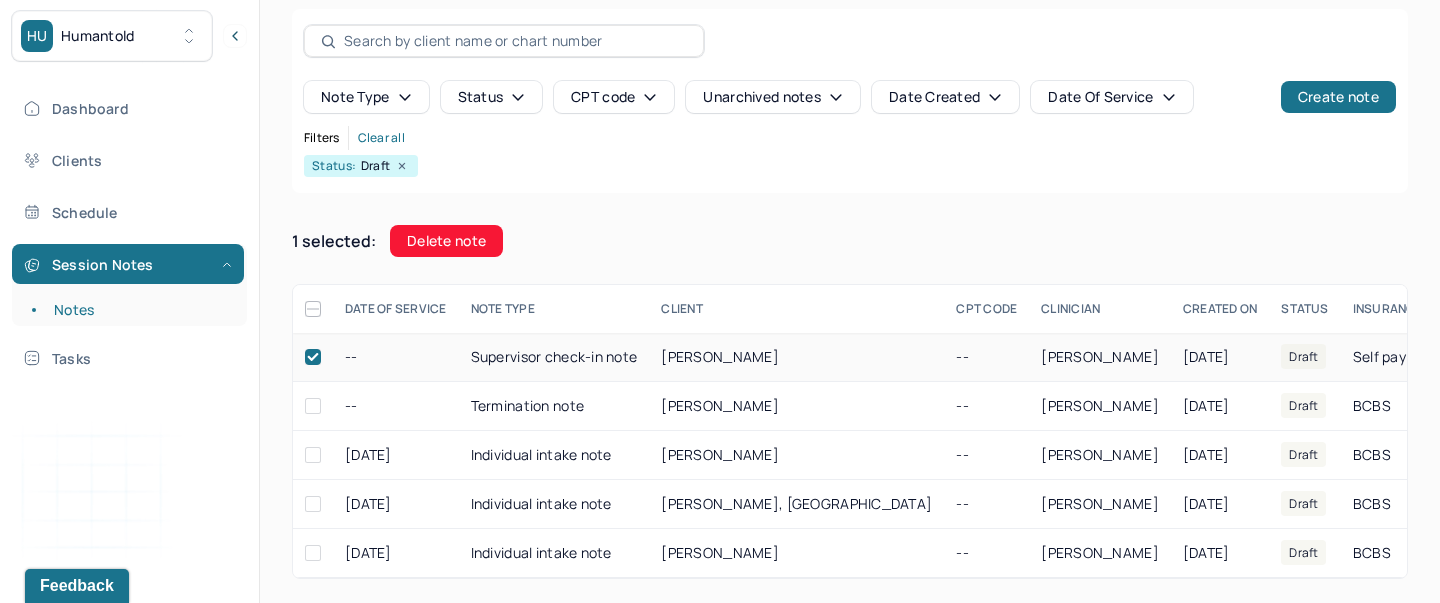 click at bounding box center (313, 357) 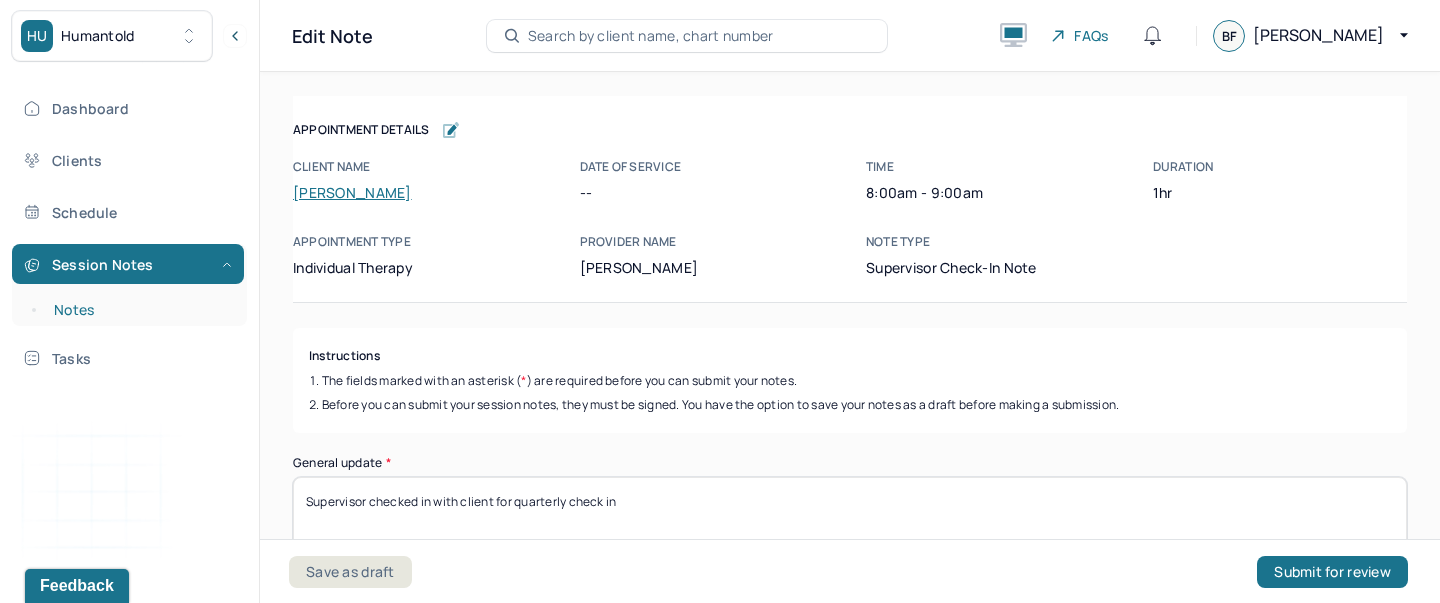 click on "Notes" at bounding box center (139, 310) 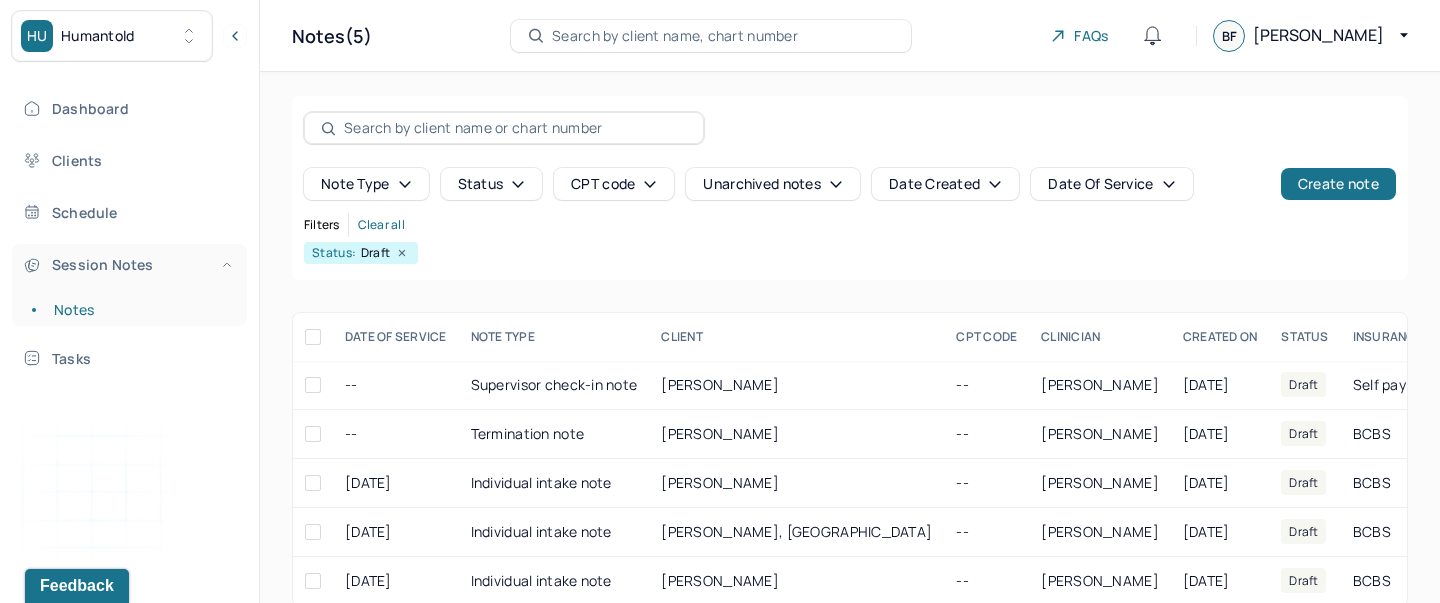 scroll, scrollTop: 29, scrollLeft: 0, axis: vertical 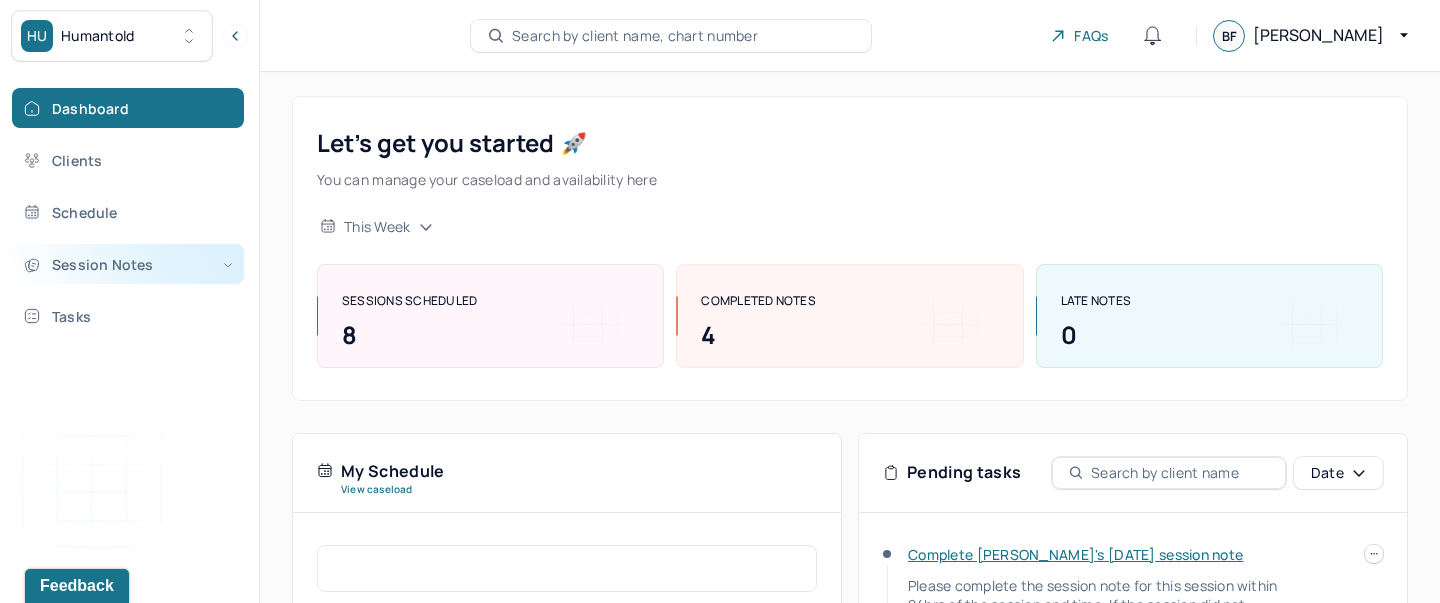 click on "Session Notes" at bounding box center [128, 264] 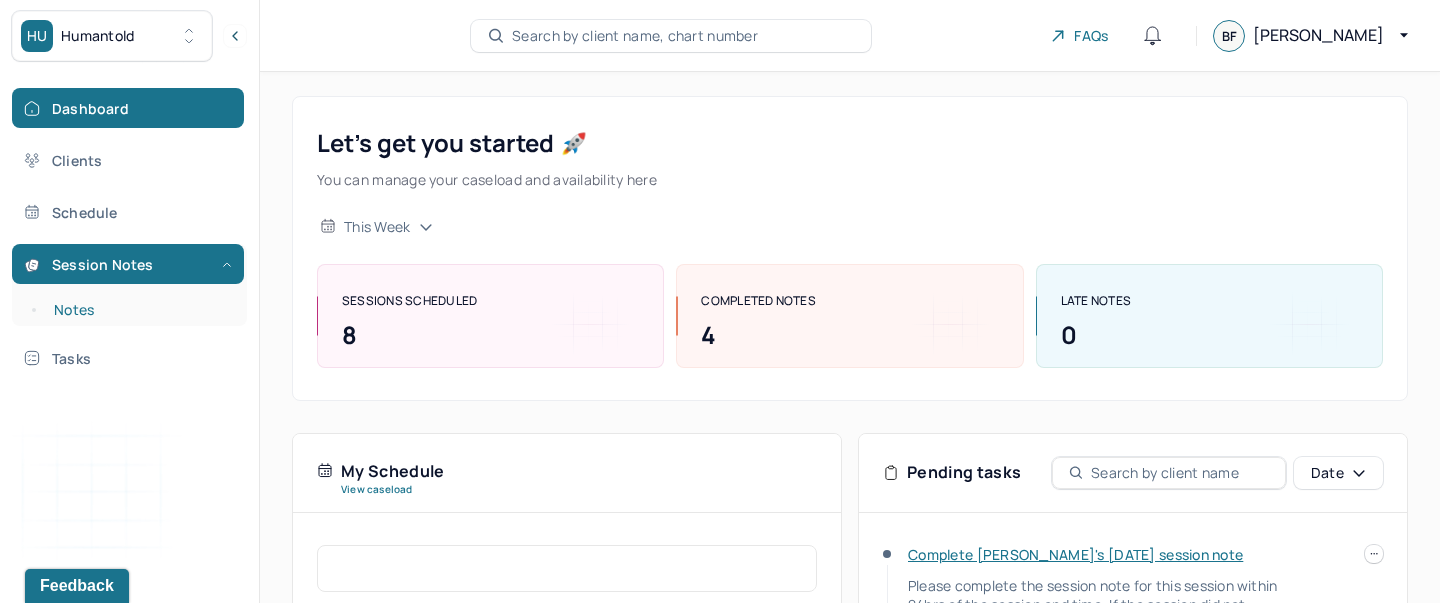 click on "Notes" at bounding box center [139, 310] 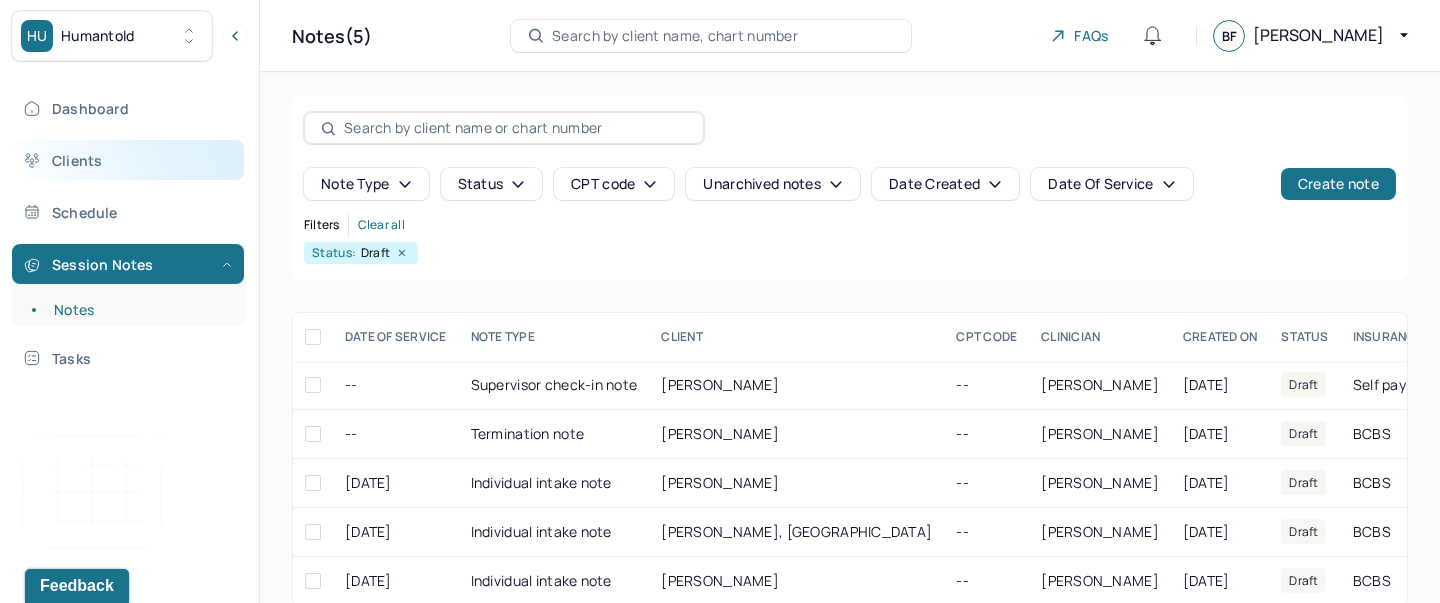 click on "Clients" at bounding box center [128, 160] 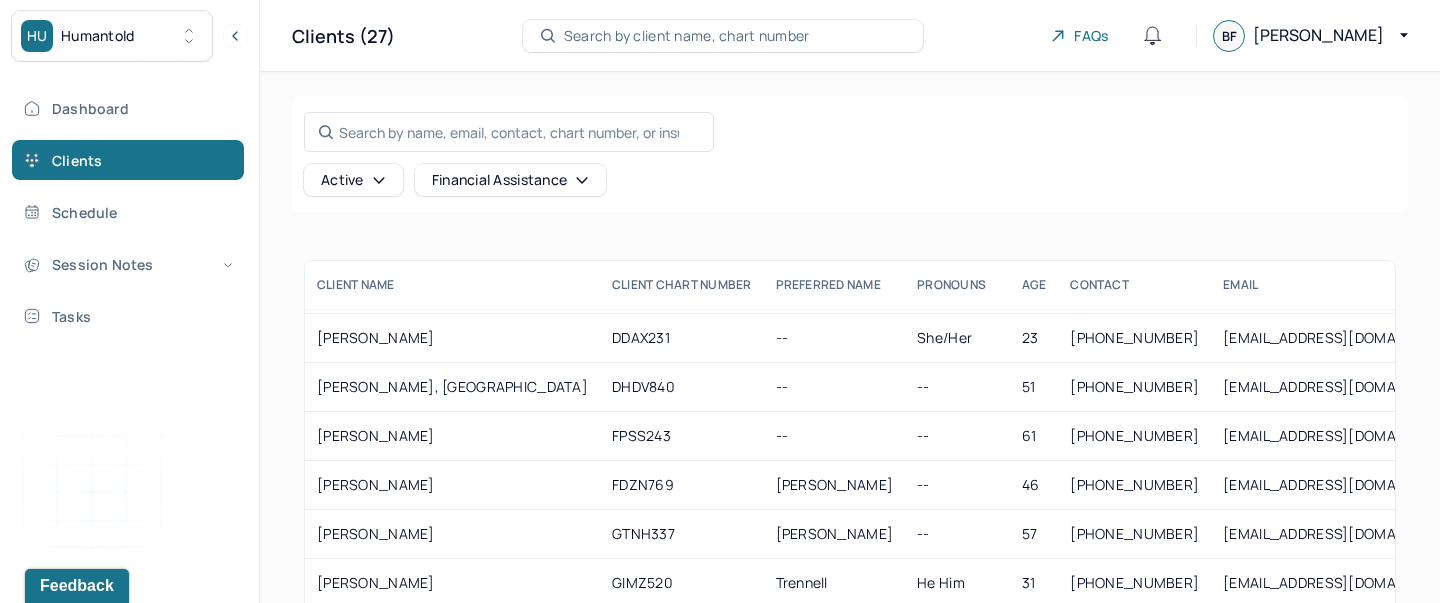 scroll, scrollTop: 291, scrollLeft: 0, axis: vertical 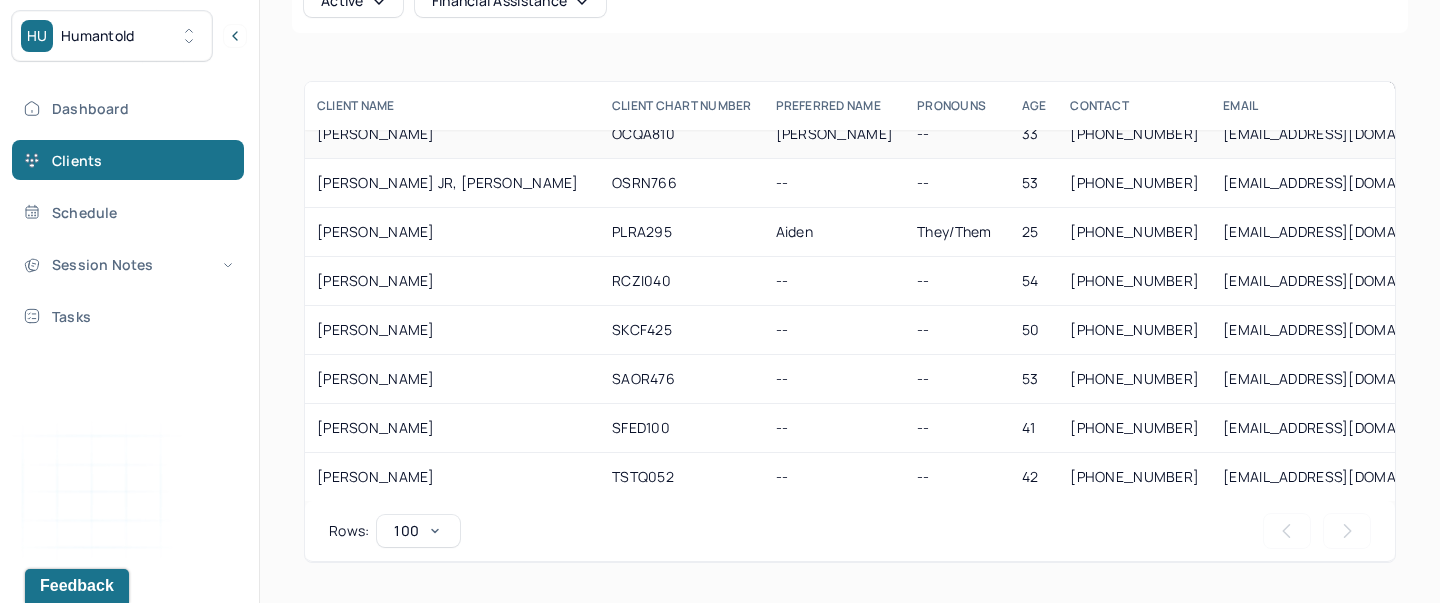 click on "[PERSON_NAME]" at bounding box center [452, 232] 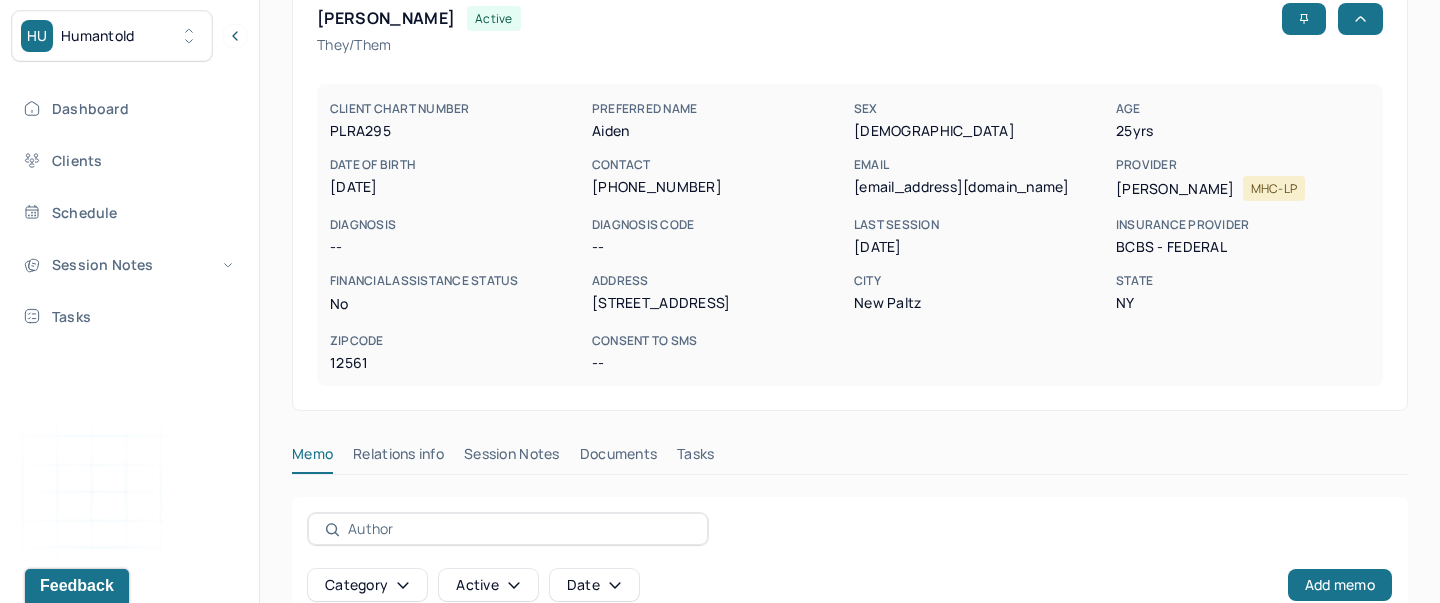 scroll, scrollTop: 103, scrollLeft: 0, axis: vertical 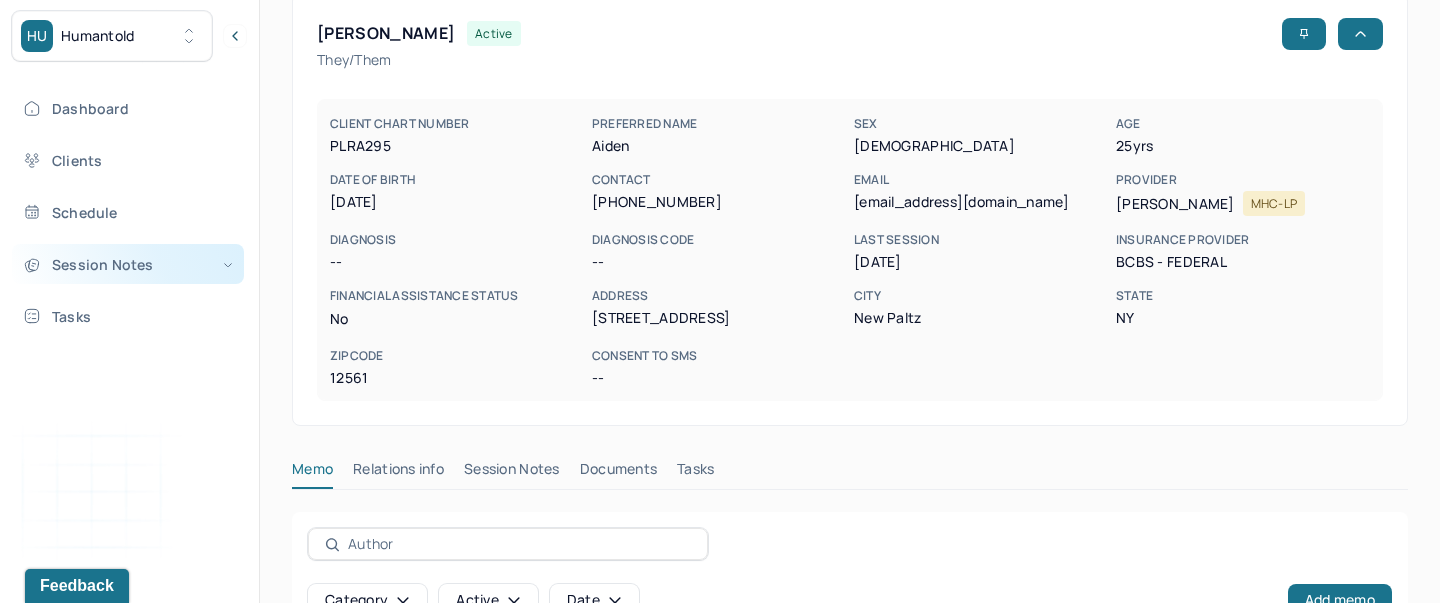 click on "Session Notes" at bounding box center [128, 264] 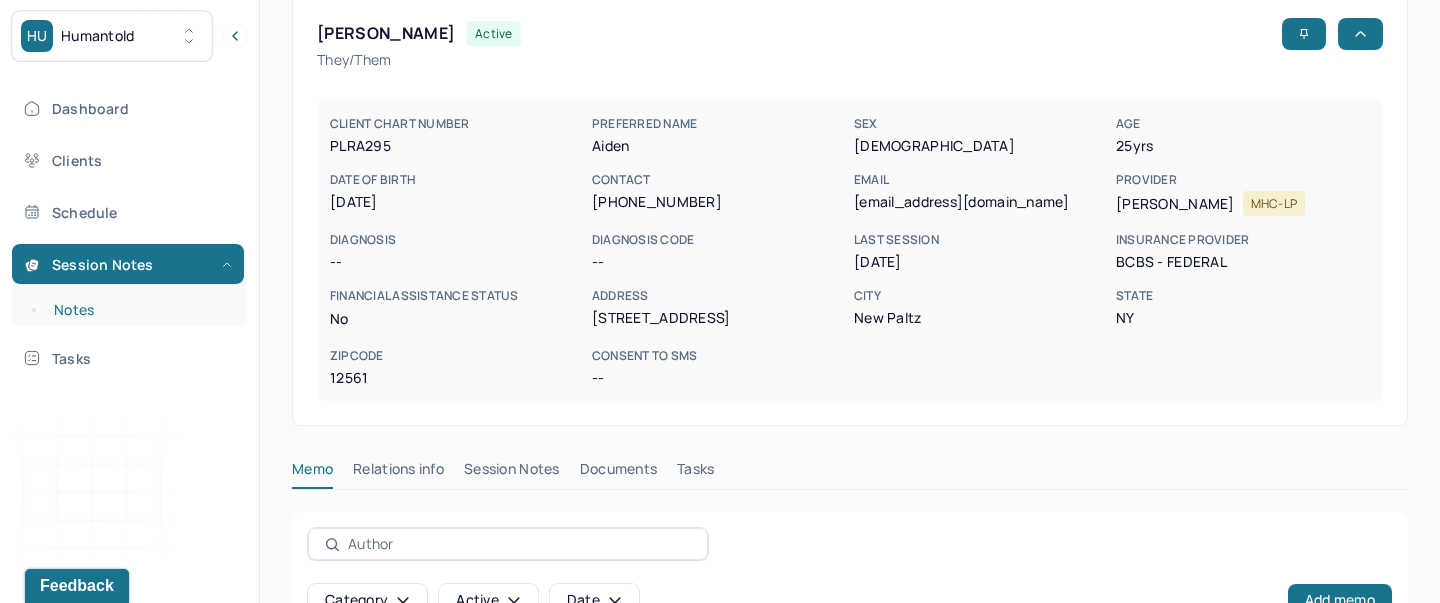 click on "Notes" at bounding box center [139, 310] 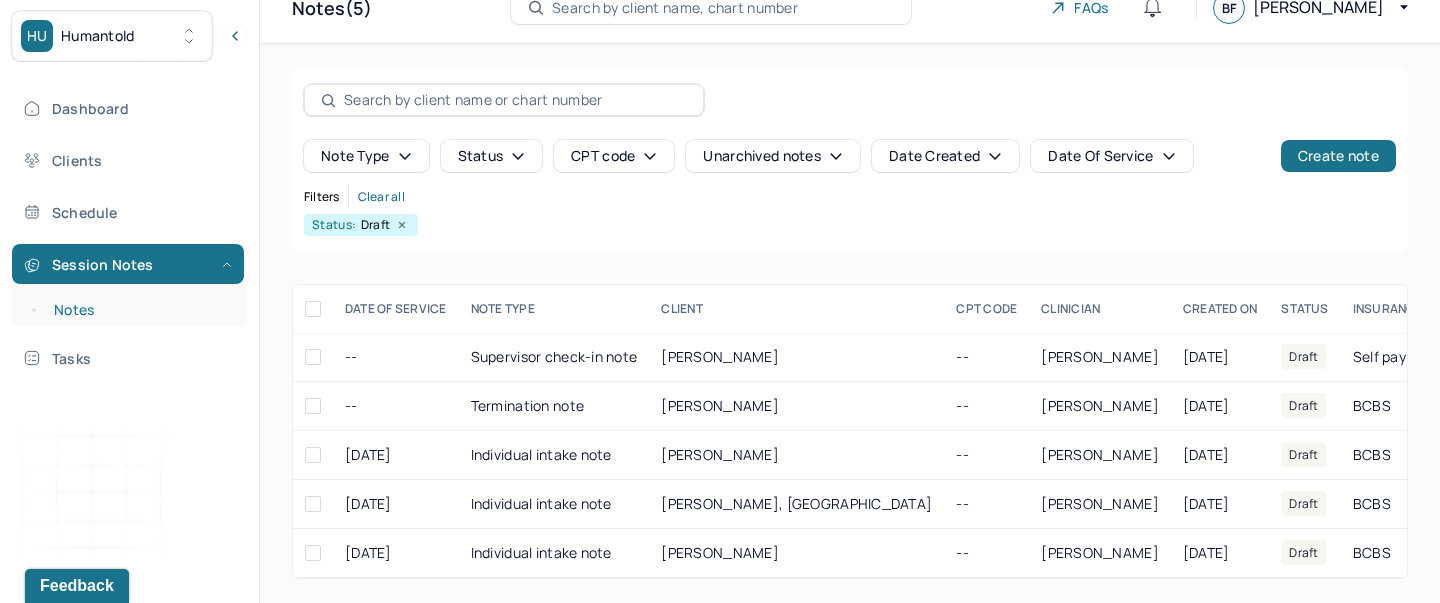 scroll, scrollTop: 29, scrollLeft: 0, axis: vertical 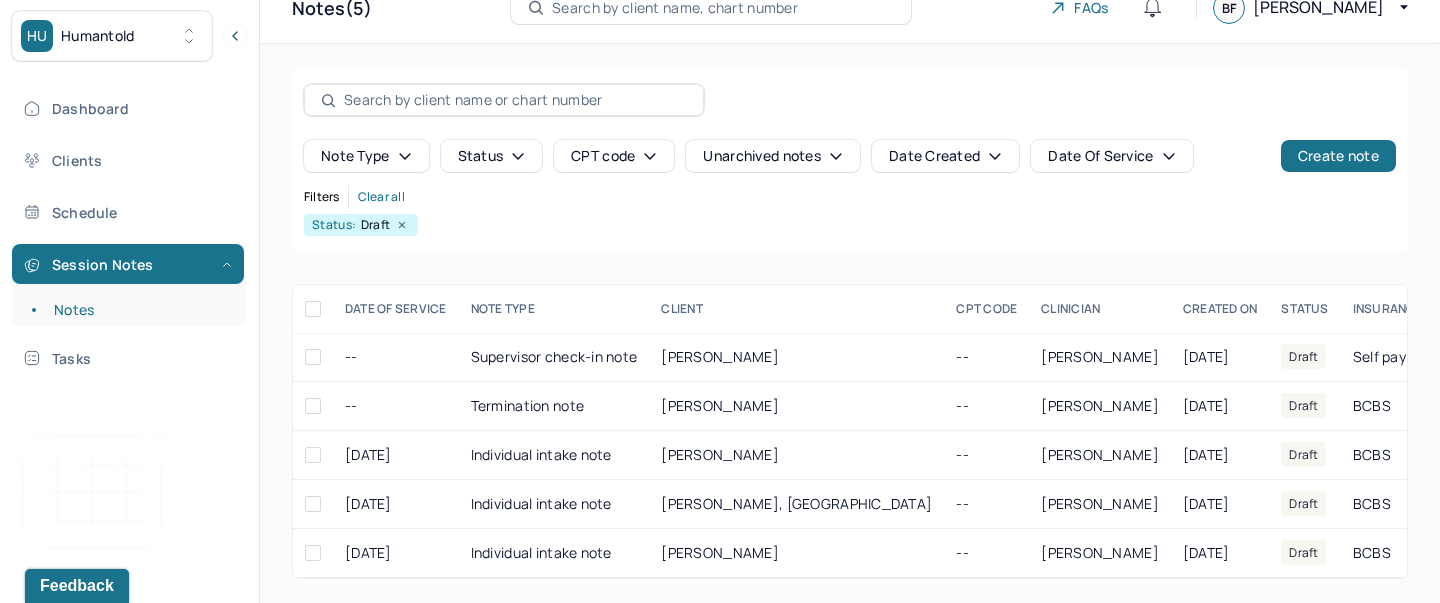 click on "Dashboard Clients Schedule Session Notes Notes Tasks" at bounding box center (129, 233) 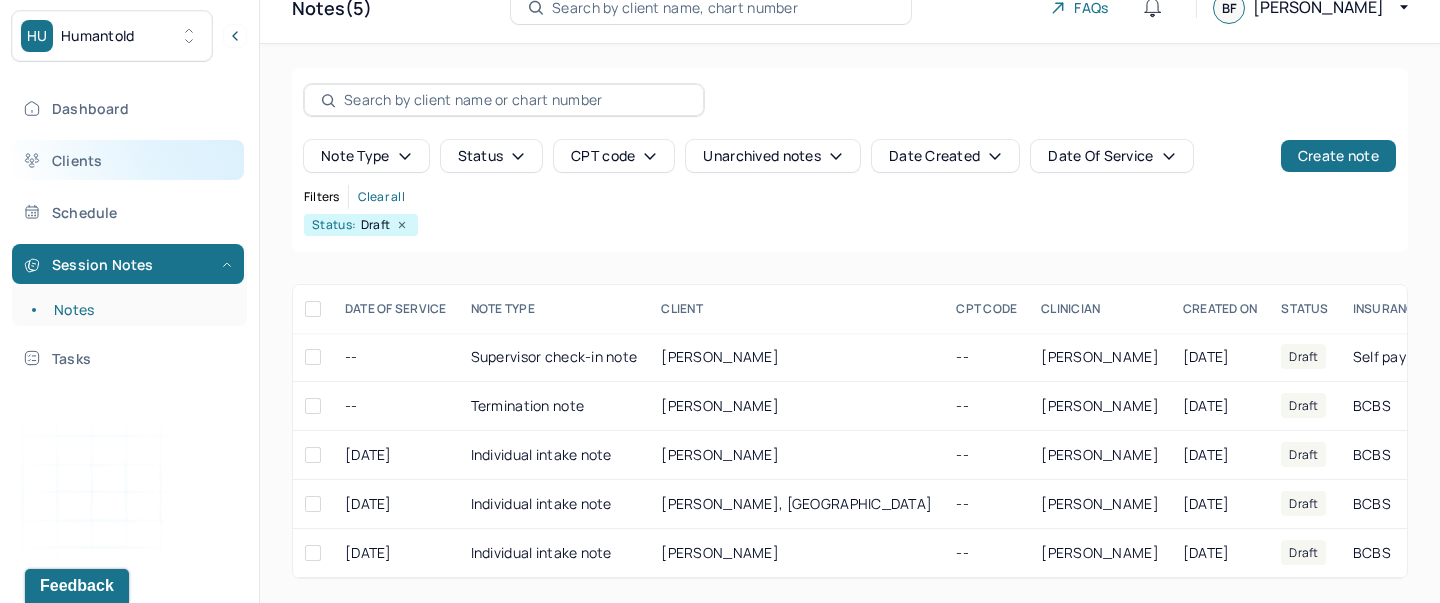 click on "Clients" at bounding box center (128, 160) 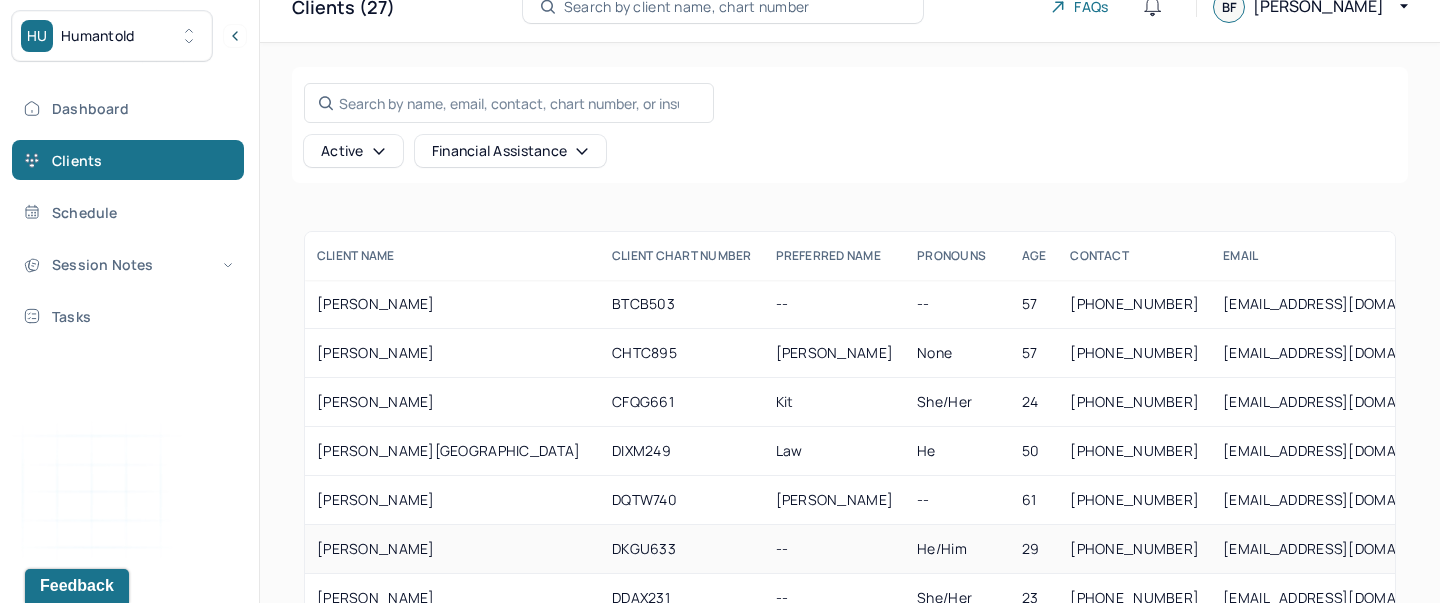 scroll, scrollTop: 64, scrollLeft: 0, axis: vertical 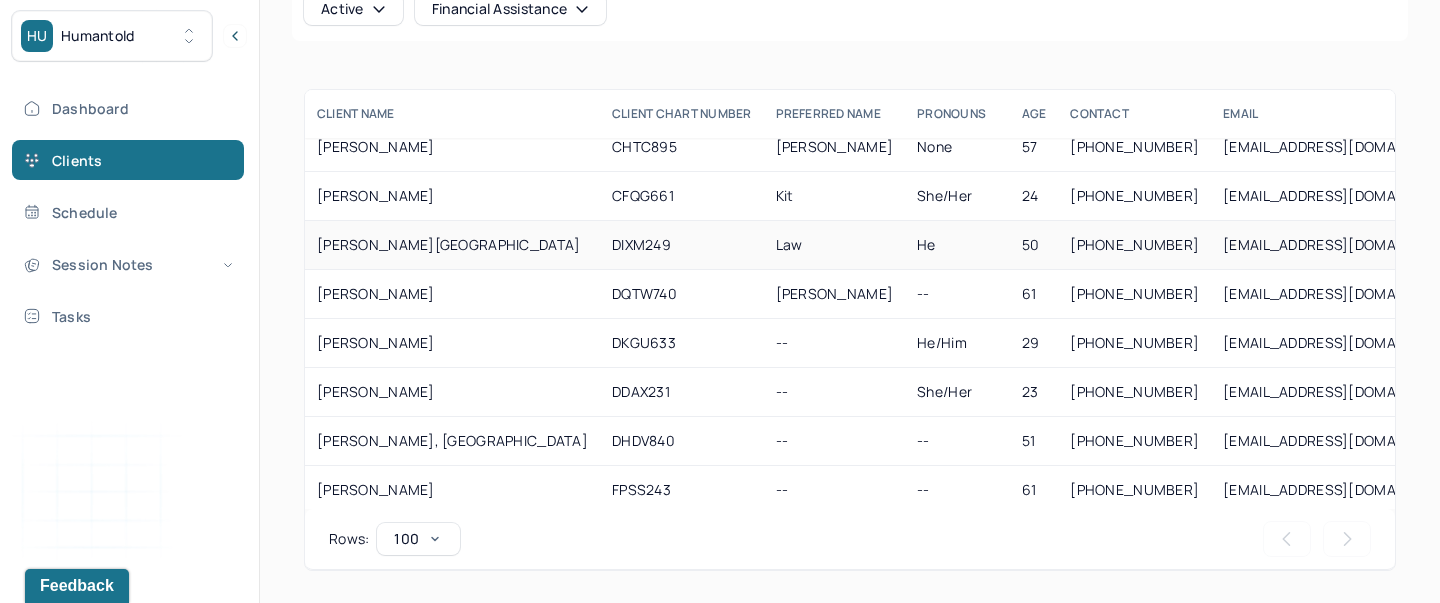 click on "[PERSON_NAME][GEOGRAPHIC_DATA]" at bounding box center [452, 245] 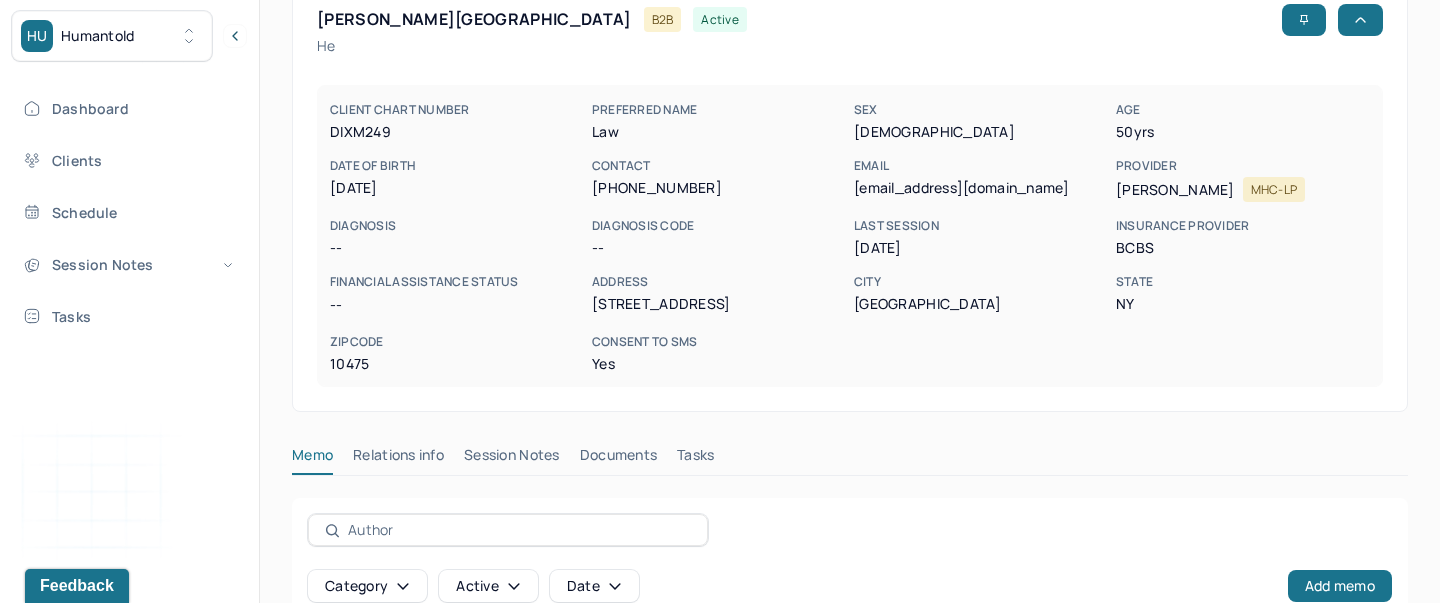 scroll, scrollTop: 113, scrollLeft: 0, axis: vertical 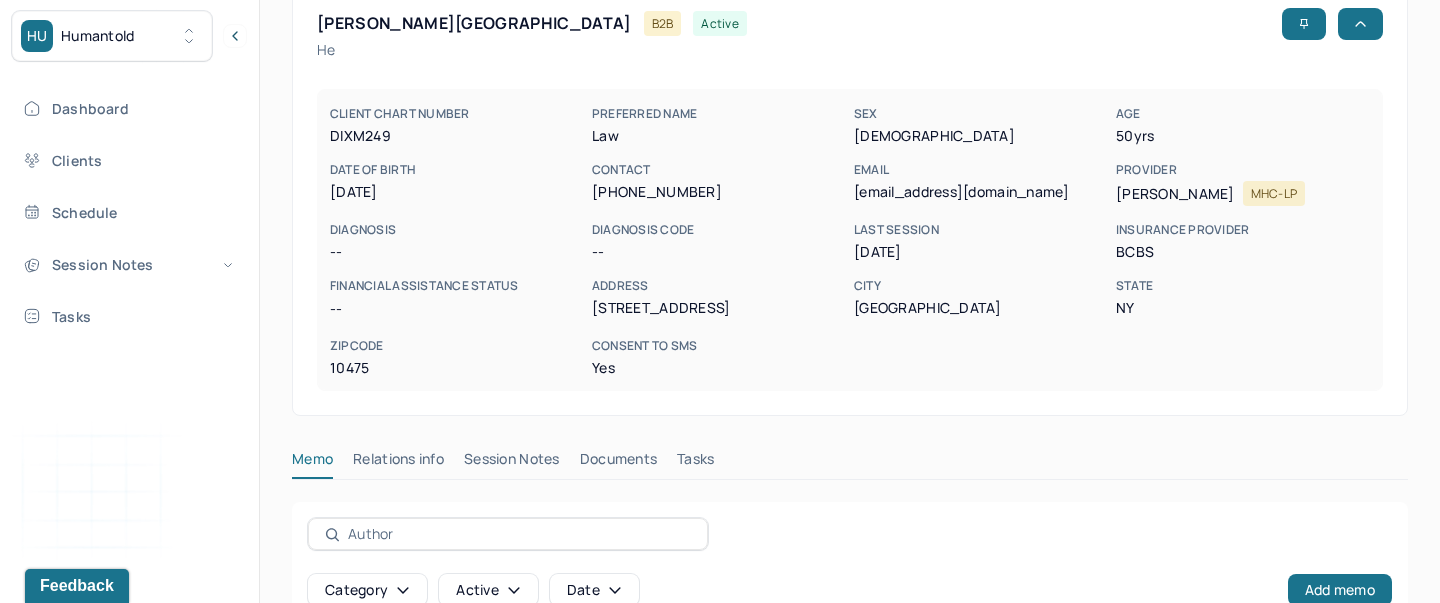click on "100 Co-Op City Blvd., Apt 3-H" at bounding box center [719, 308] 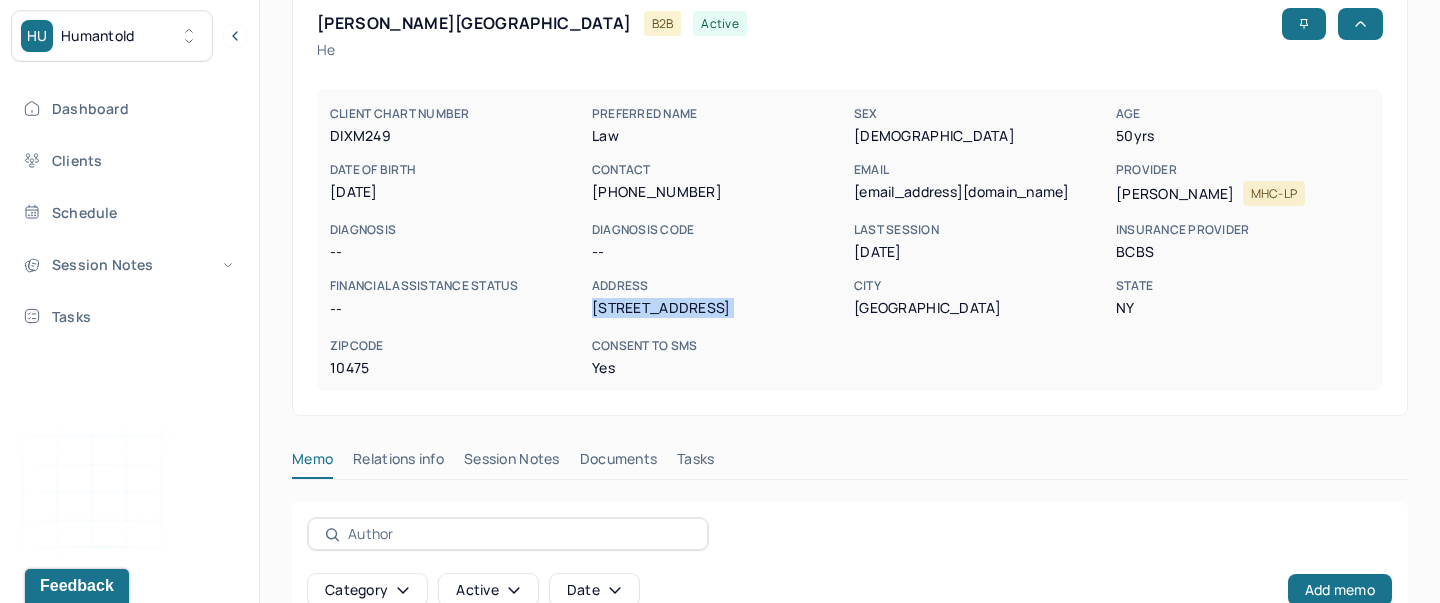 click on "100 Co-Op City Blvd., Apt 3-H" at bounding box center [719, 308] 